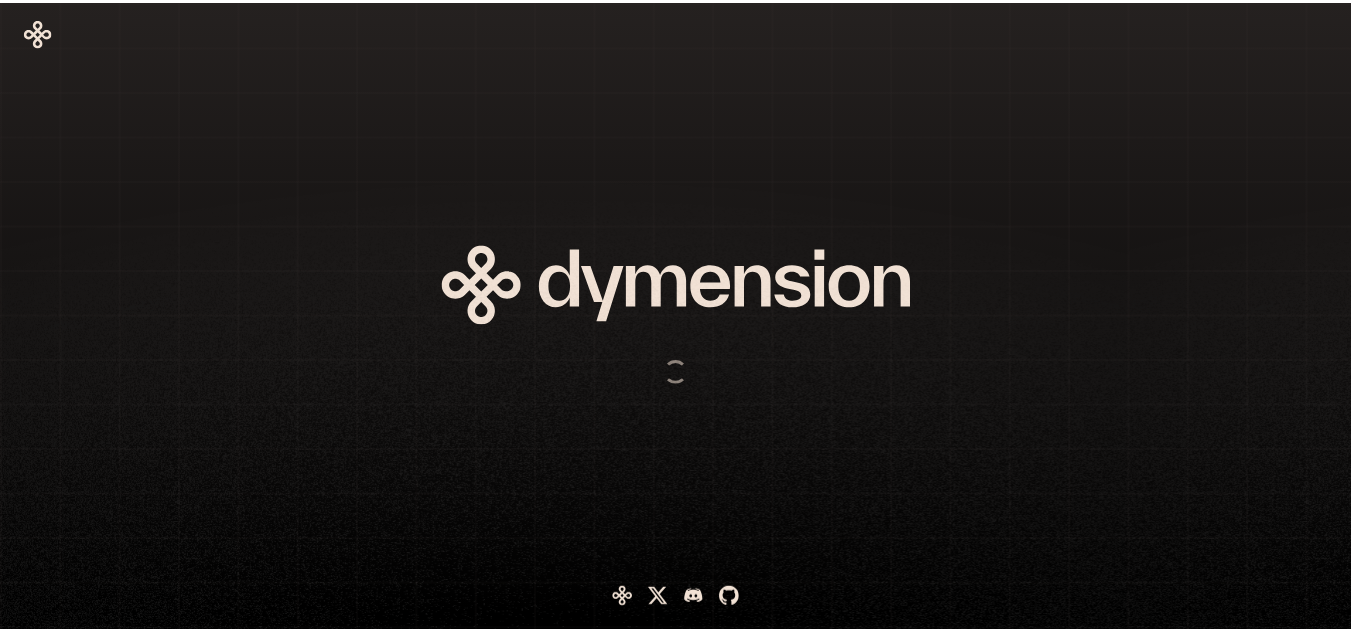 scroll, scrollTop: 0, scrollLeft: 0, axis: both 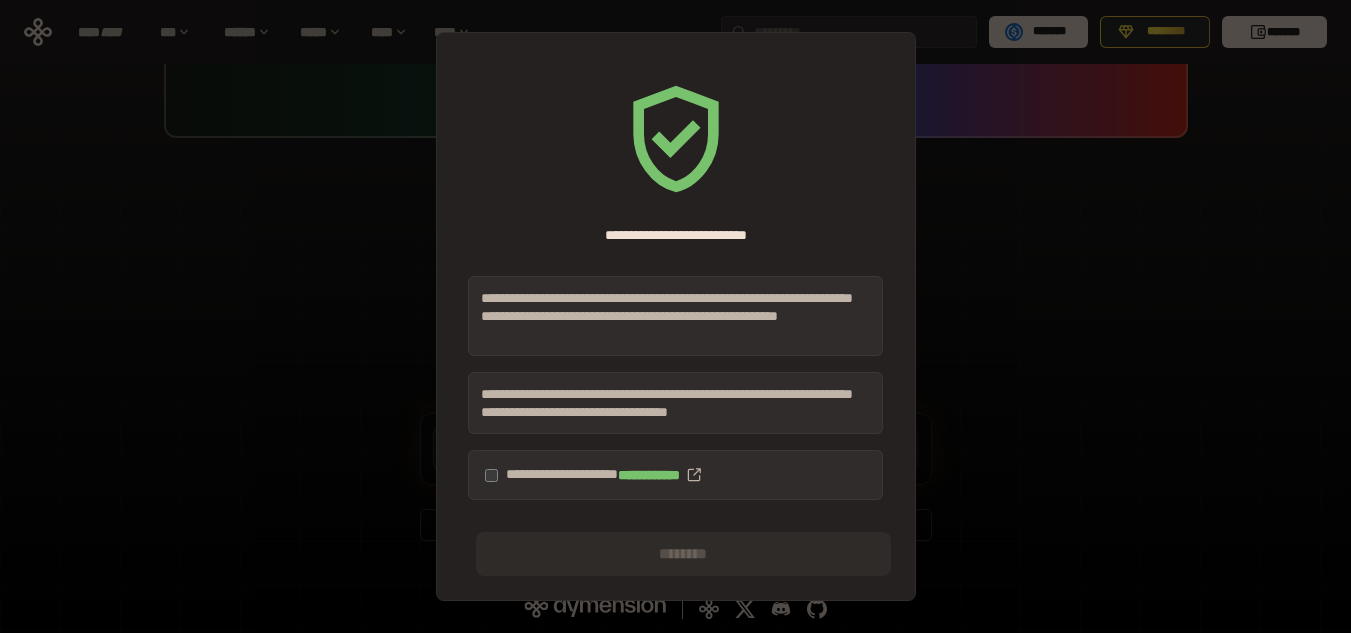 drag, startPoint x: 546, startPoint y: 477, endPoint x: 563, endPoint y: 505, distance: 32.75668 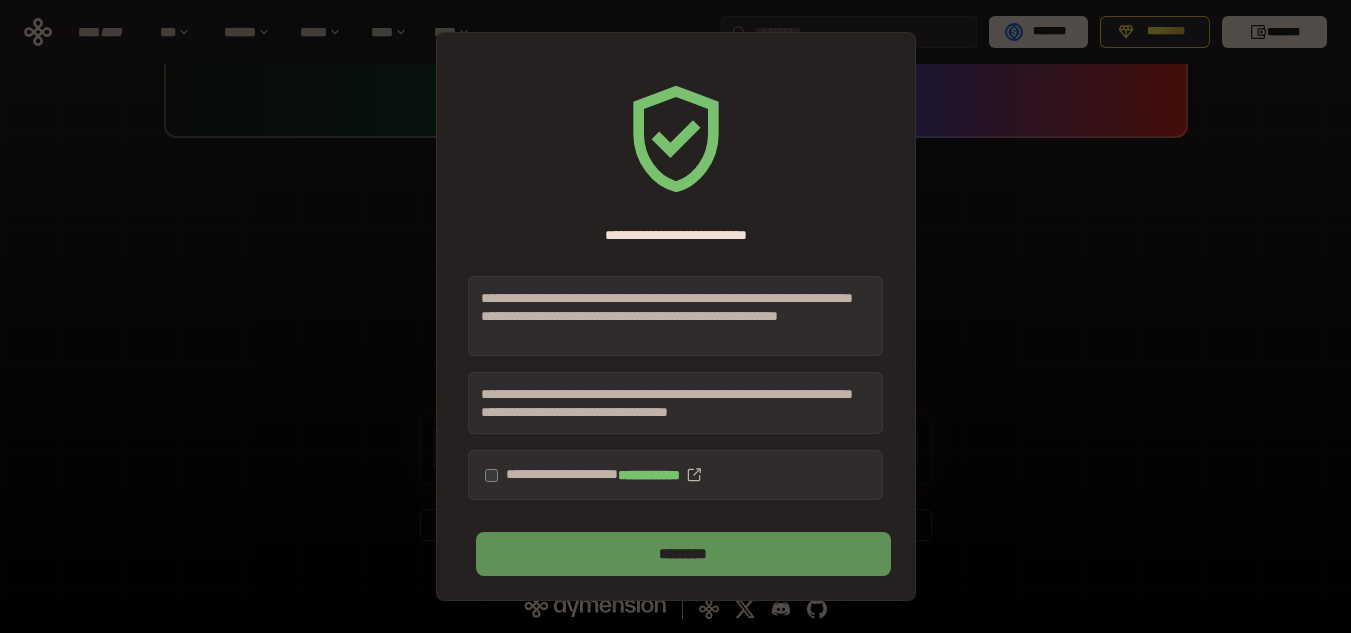 click on "********" at bounding box center (683, 554) 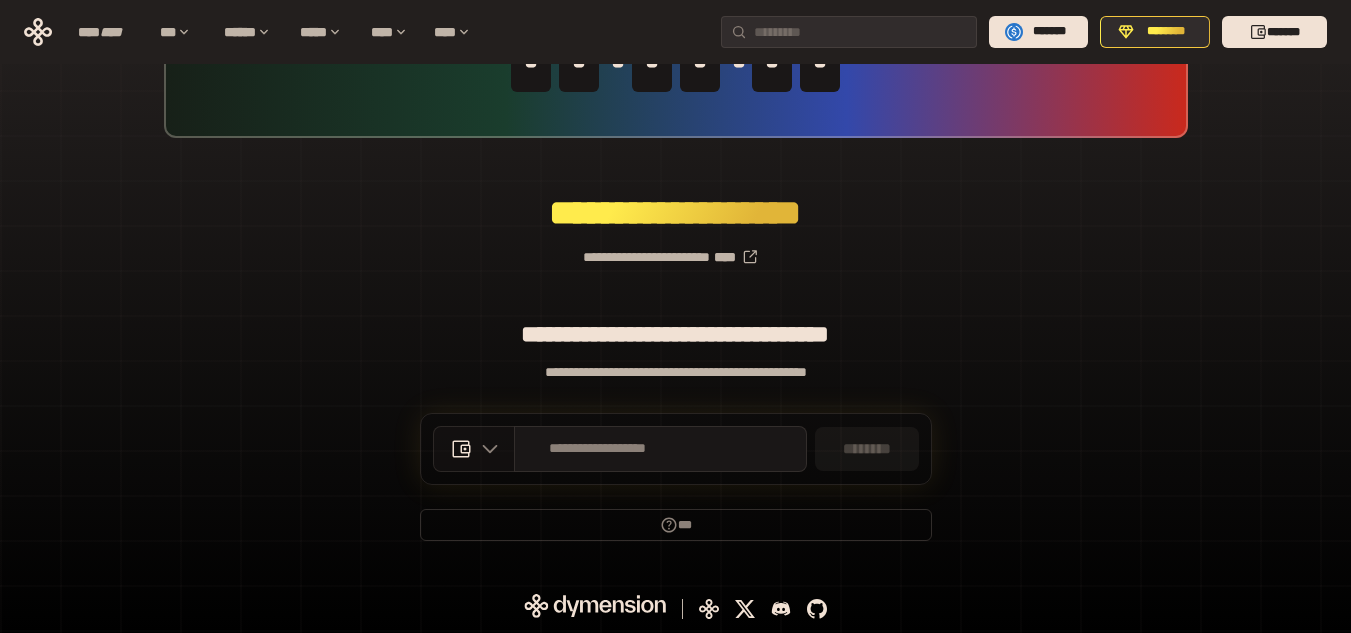 click 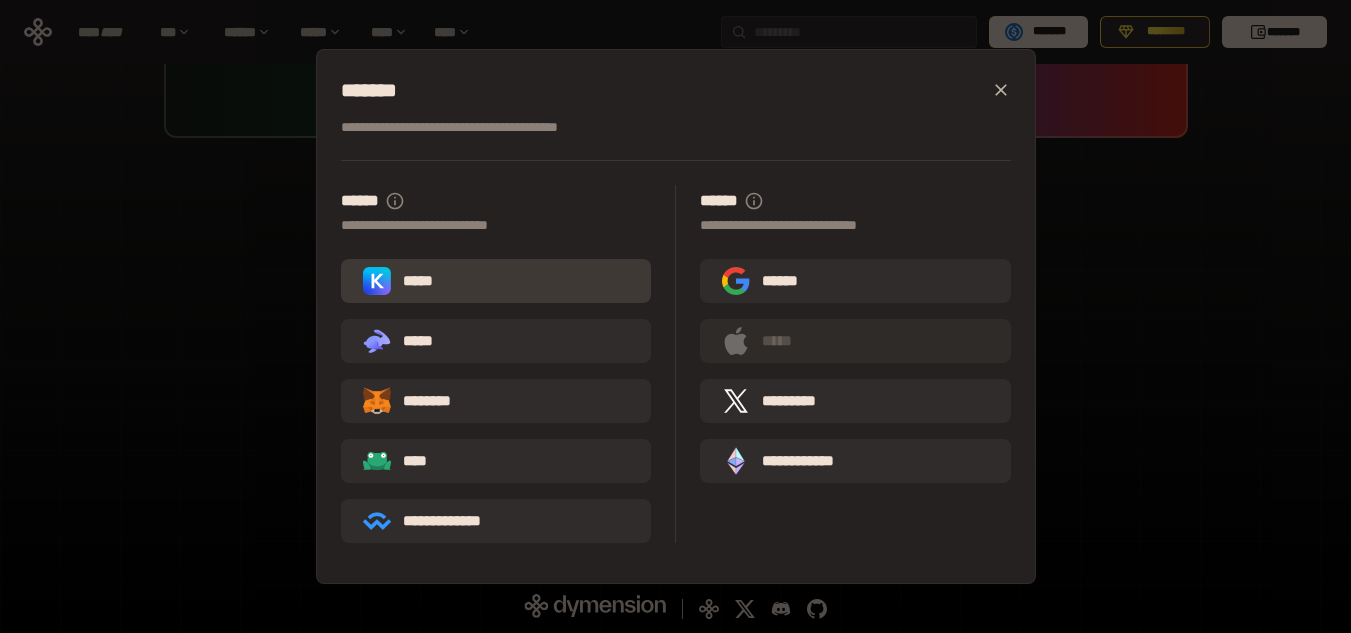 click on "*****" at bounding box center [496, 281] 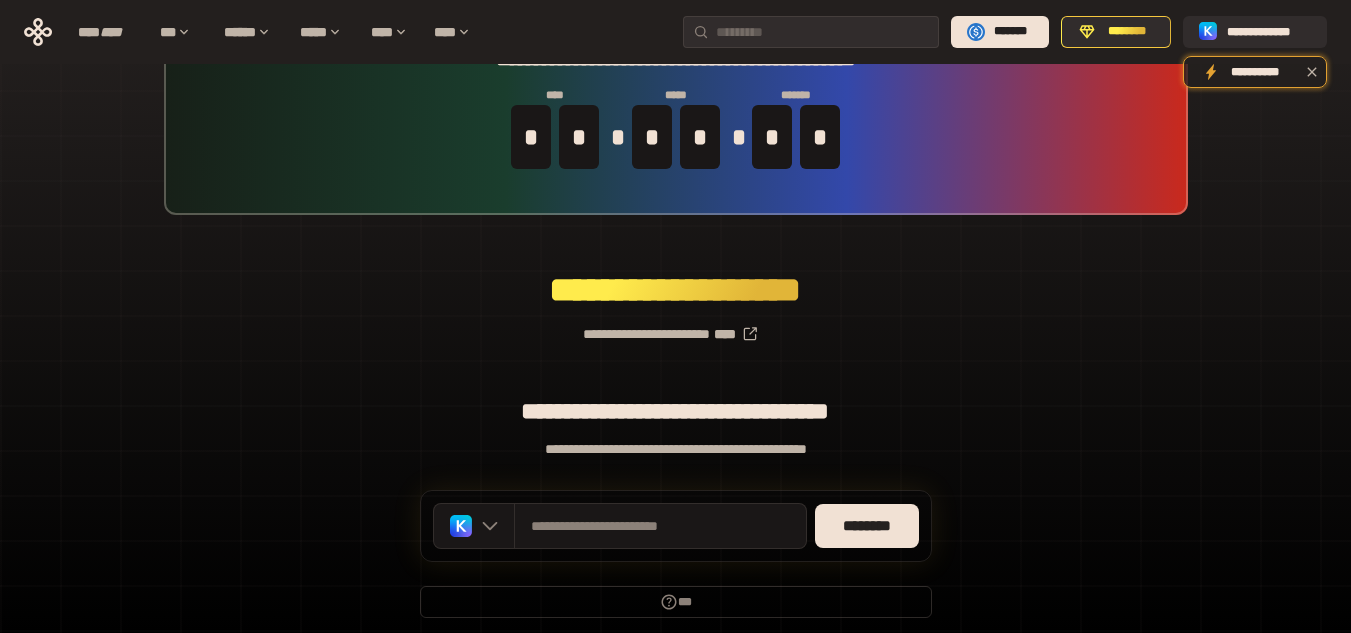 scroll, scrollTop: 150, scrollLeft: 0, axis: vertical 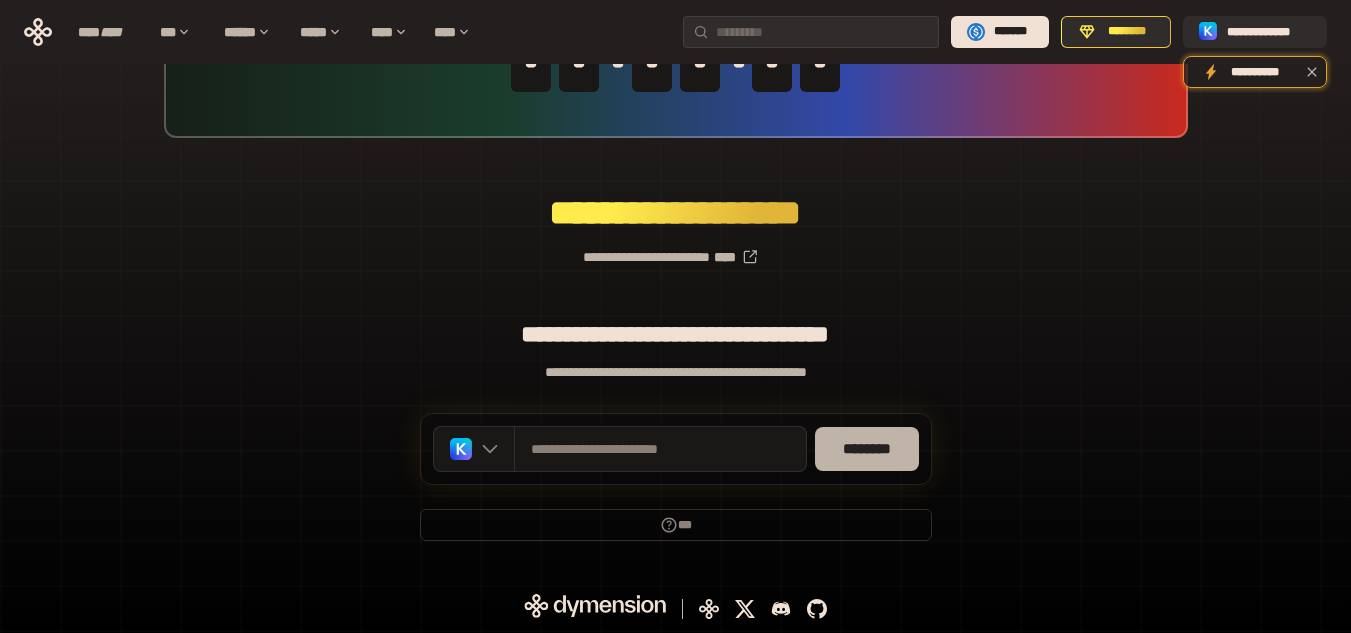 click on "********" at bounding box center [867, 449] 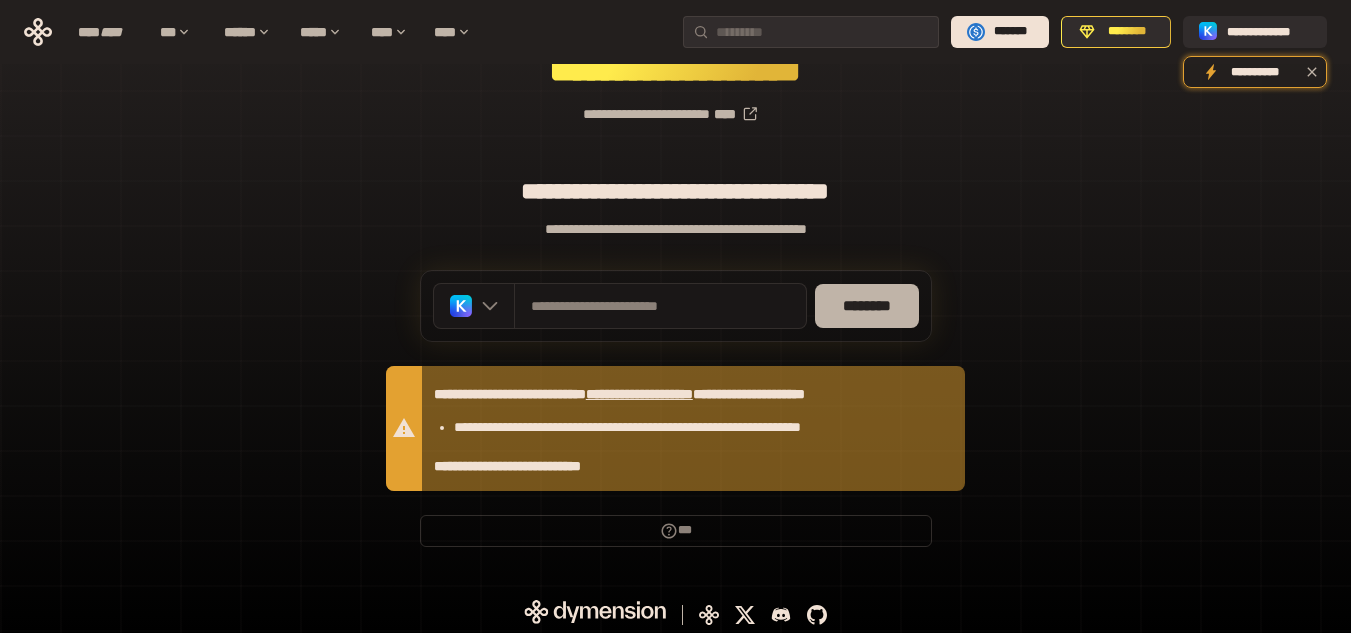scroll, scrollTop: 299, scrollLeft: 0, axis: vertical 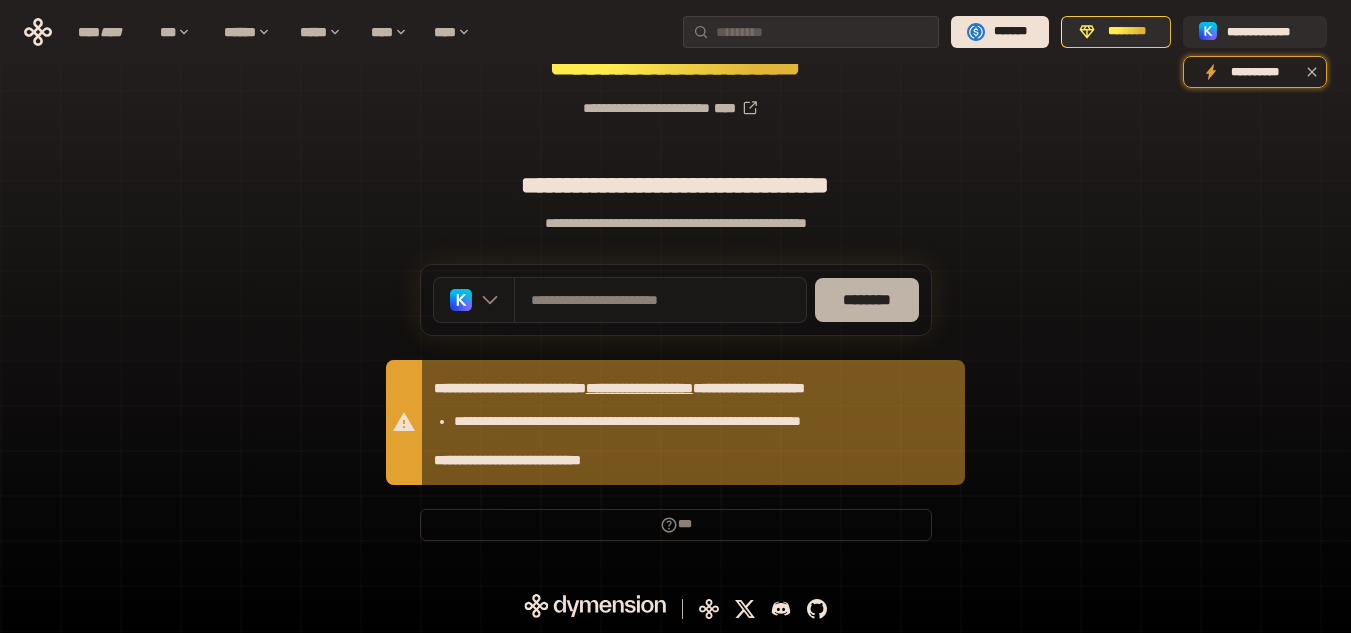 click on "********" at bounding box center (867, 300) 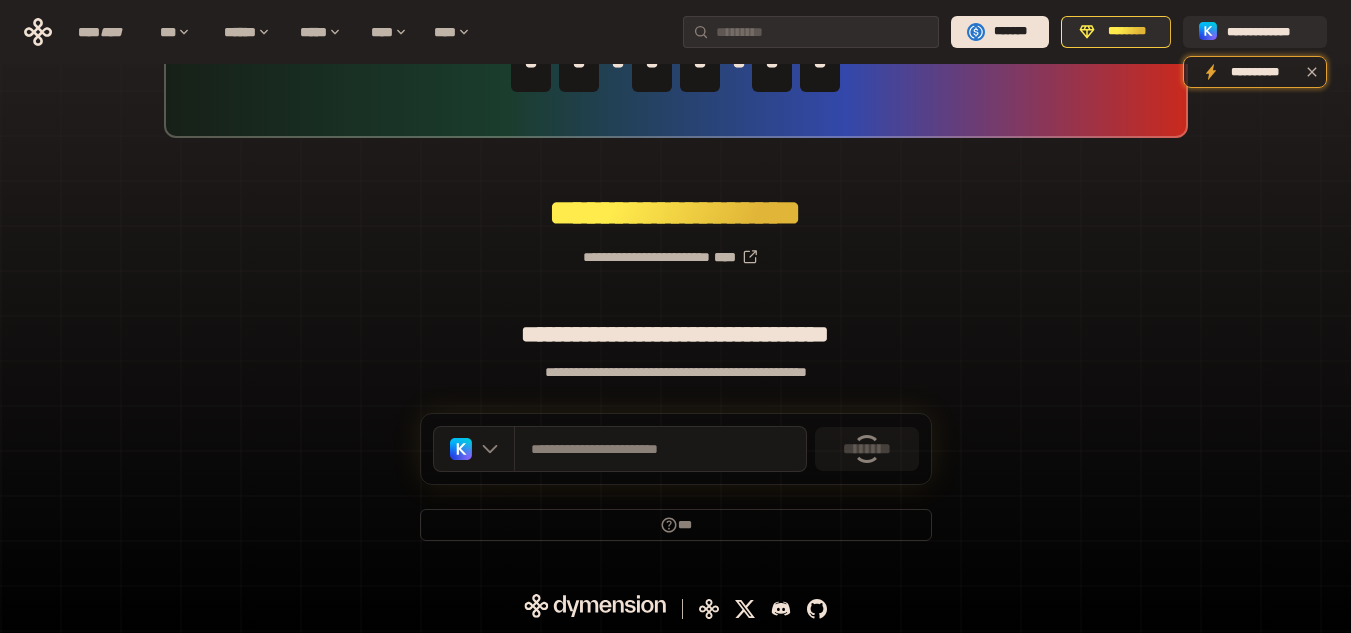 scroll, scrollTop: 299, scrollLeft: 0, axis: vertical 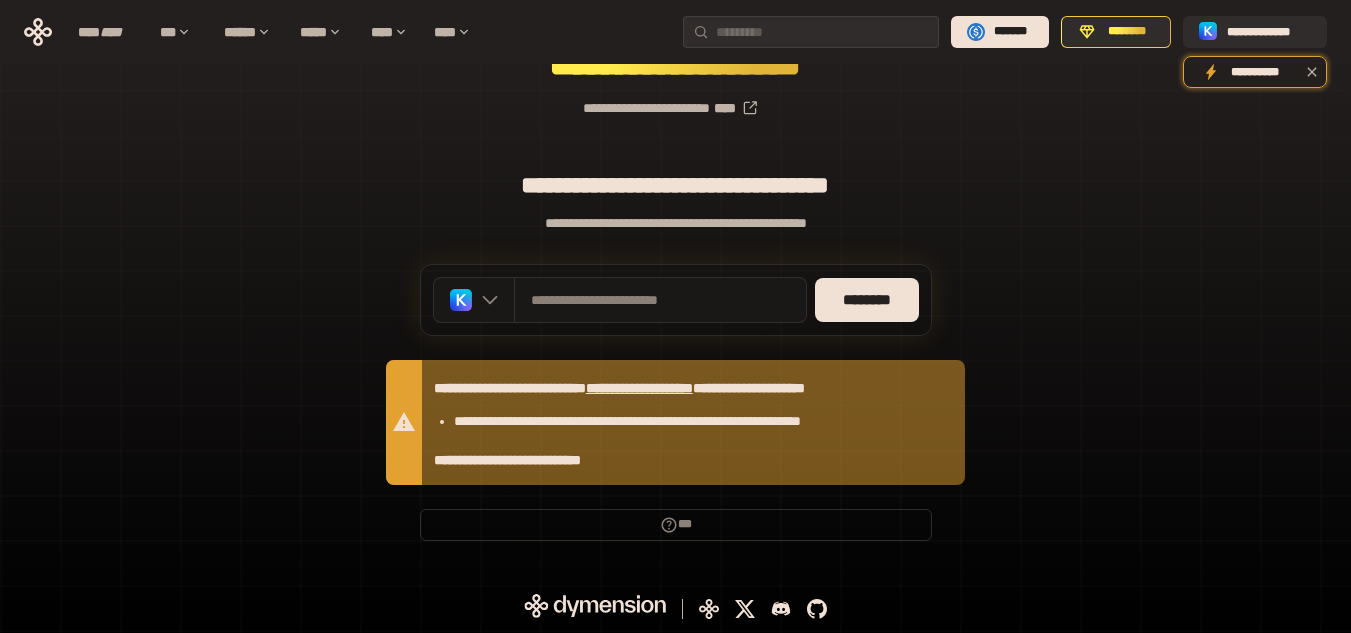 click 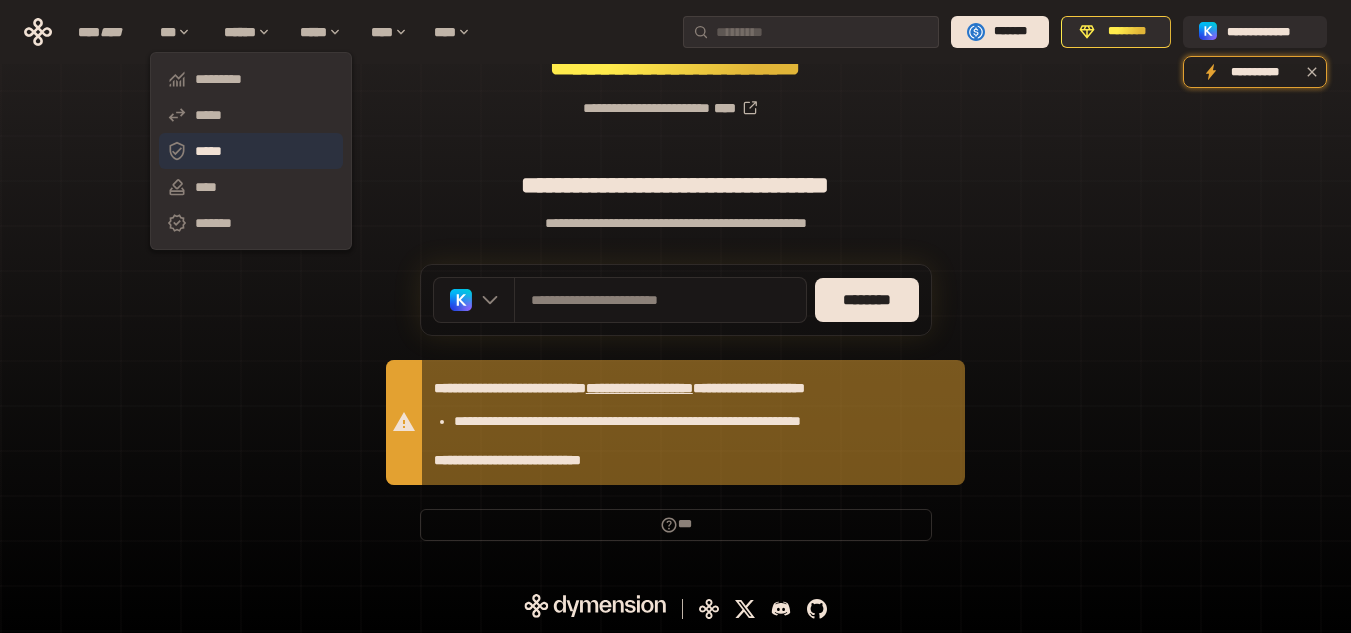click on "*****" at bounding box center (251, 151) 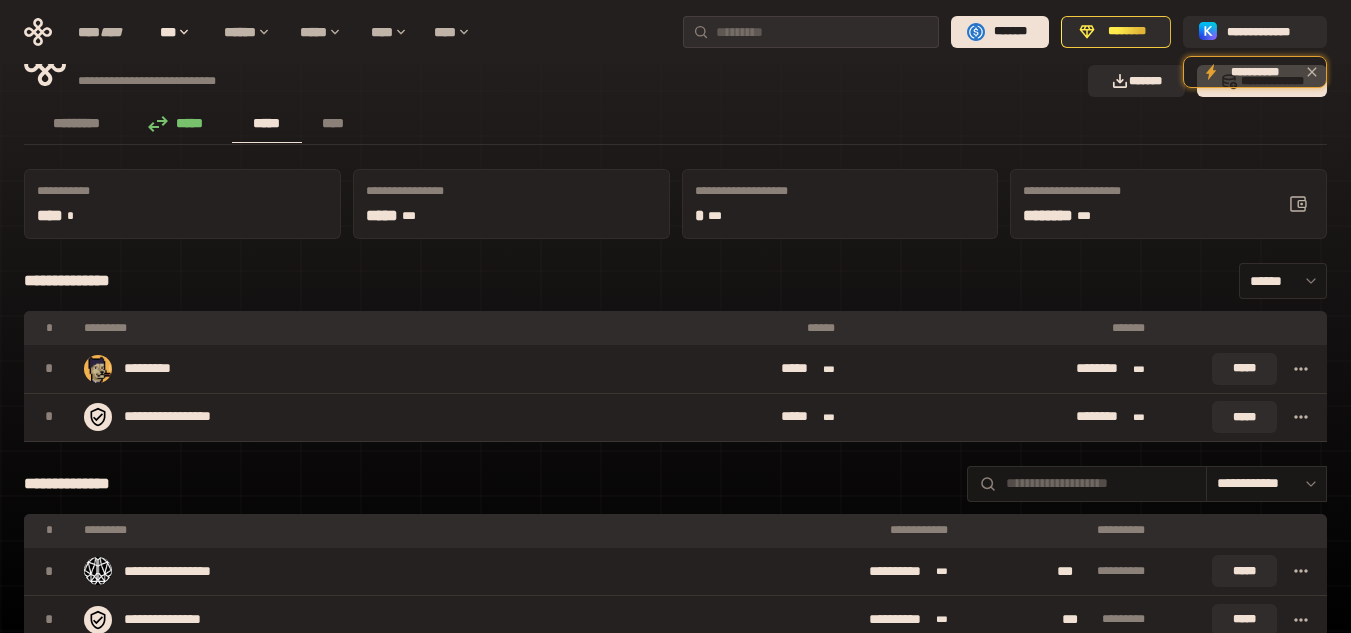 scroll, scrollTop: 0, scrollLeft: 0, axis: both 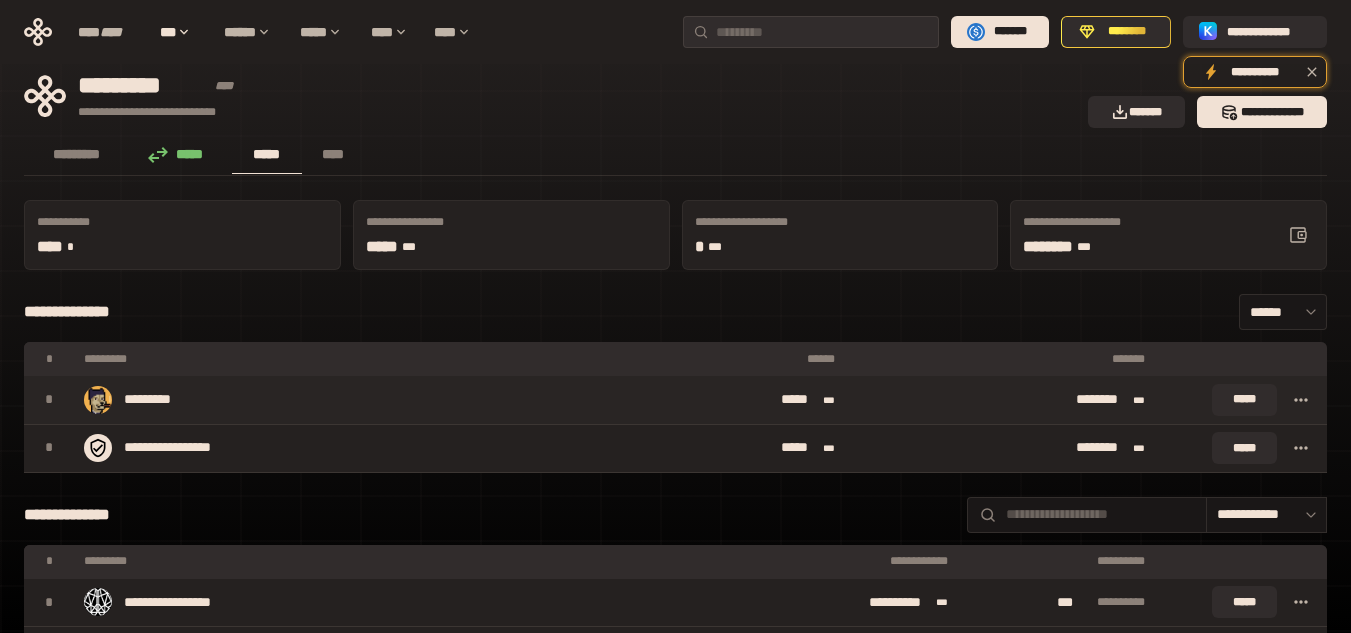 click on "******** ***" at bounding box center (1004, 400) 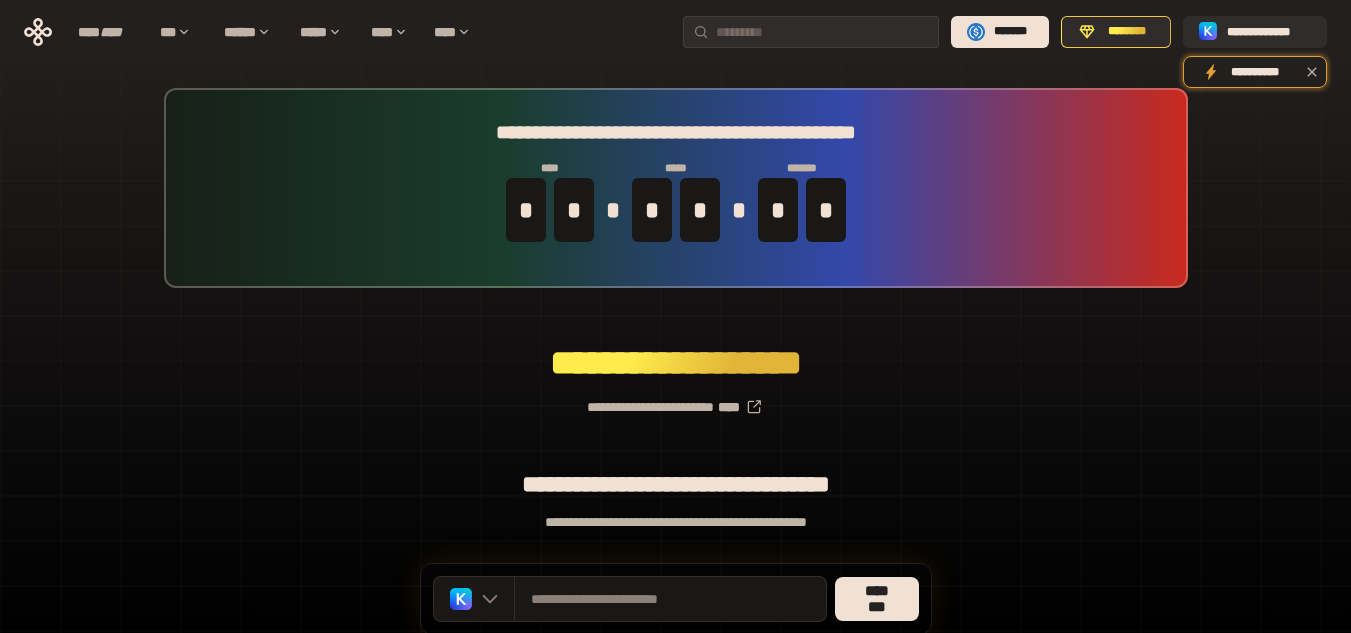 scroll, scrollTop: 150, scrollLeft: 0, axis: vertical 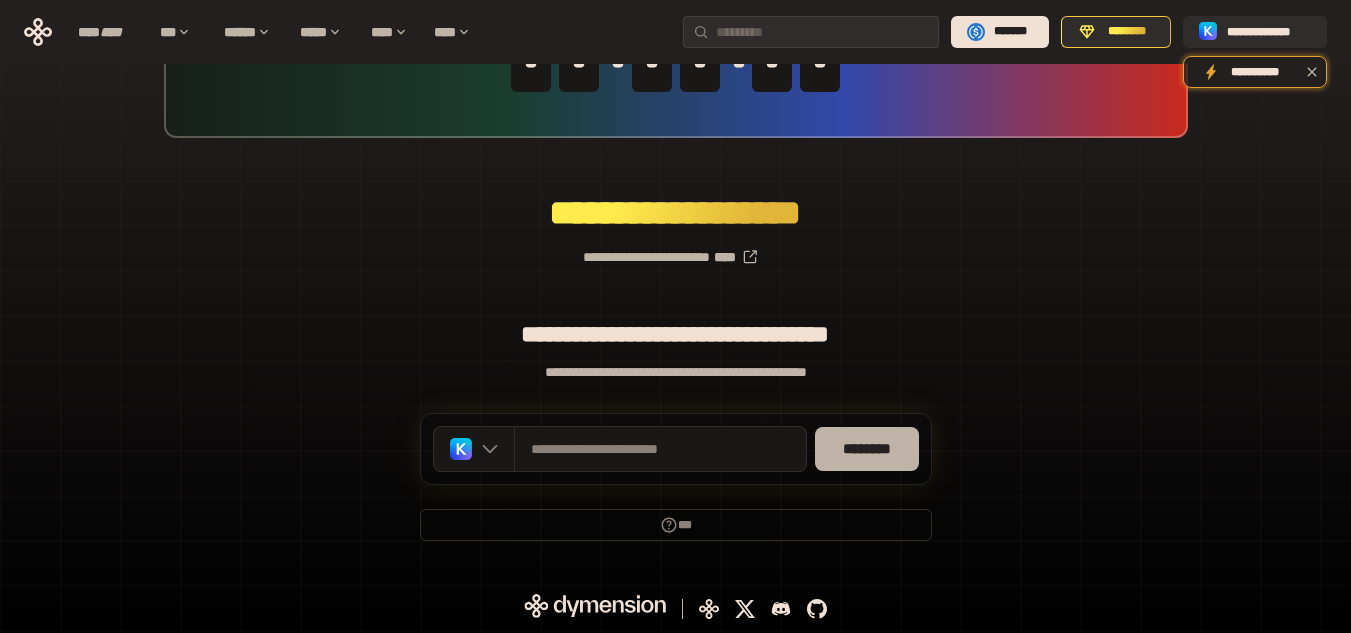 click on "********" at bounding box center (867, 449) 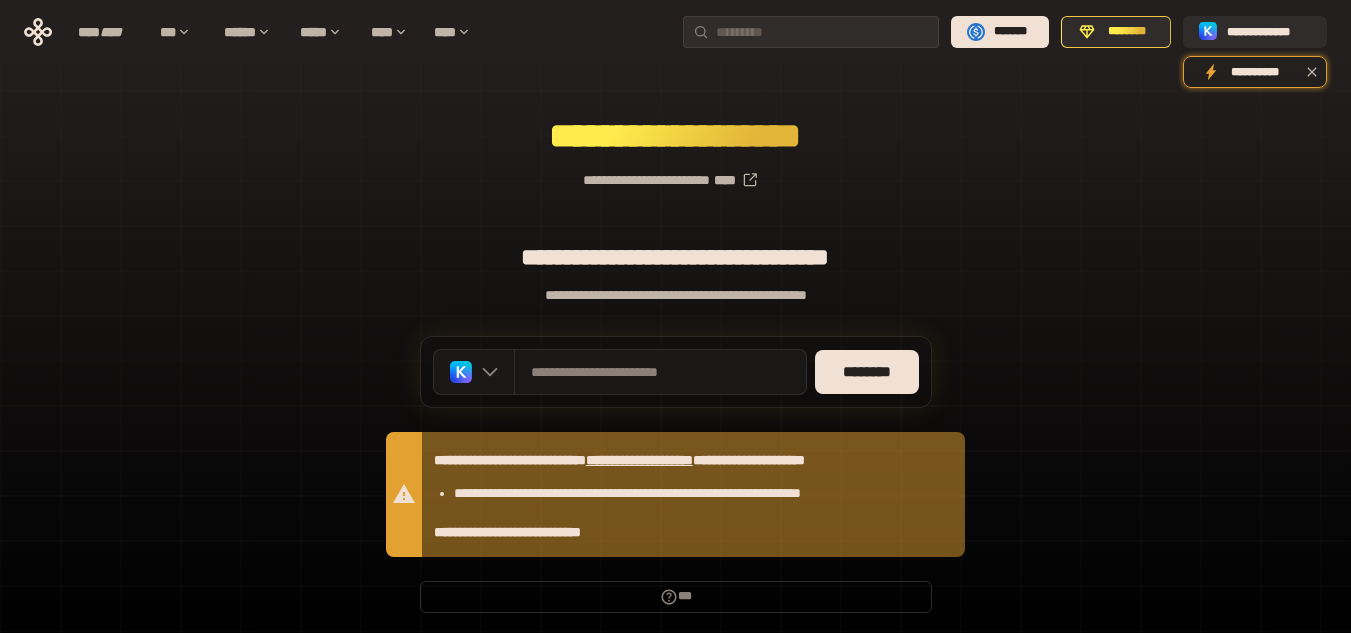 scroll, scrollTop: 299, scrollLeft: 0, axis: vertical 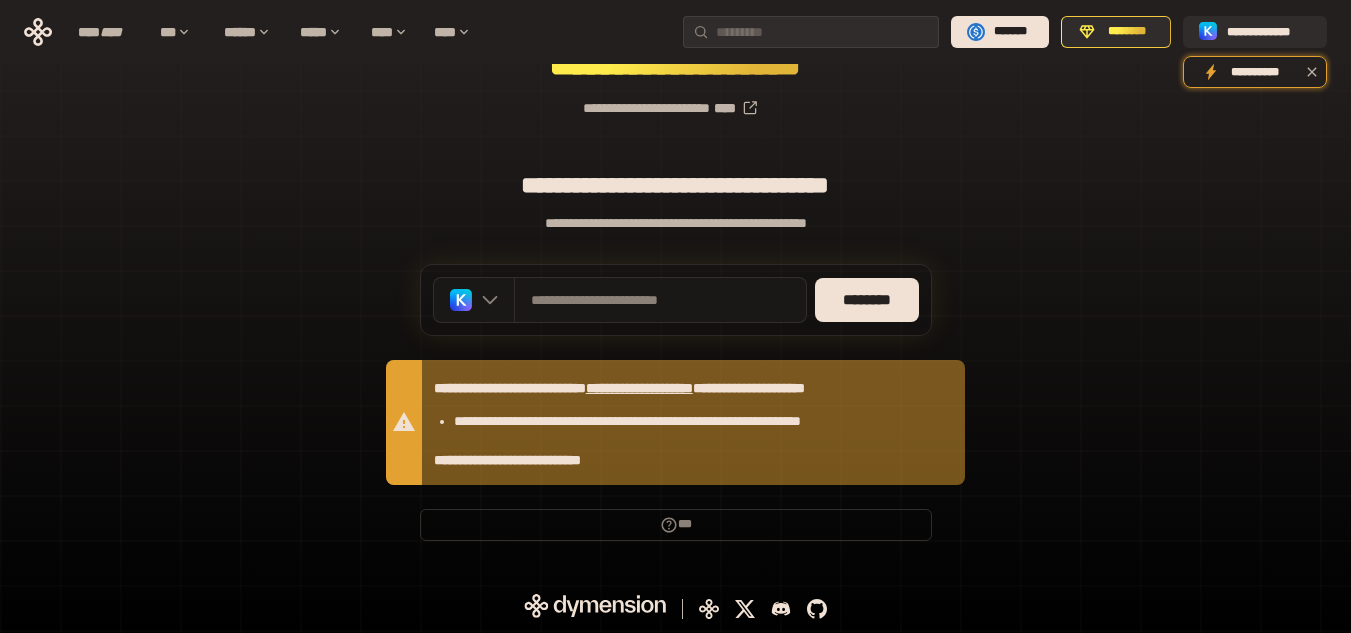 click on "**********" at bounding box center [639, 388] 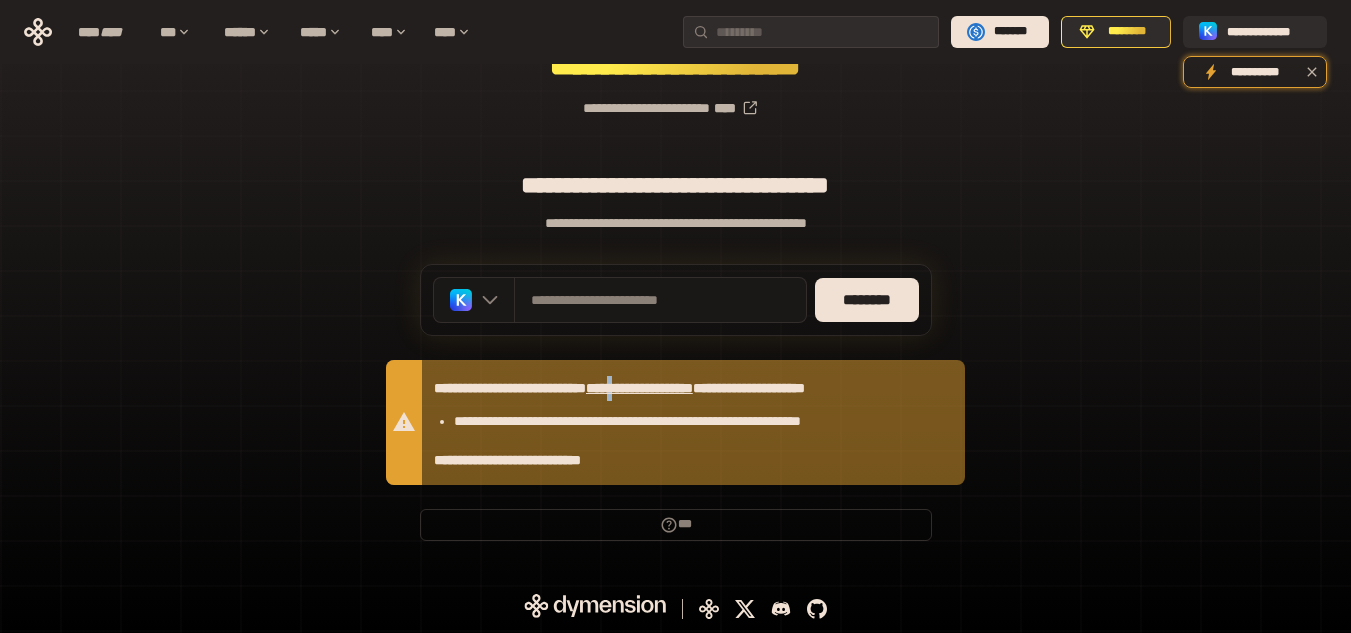 click on "**********" at bounding box center [639, 388] 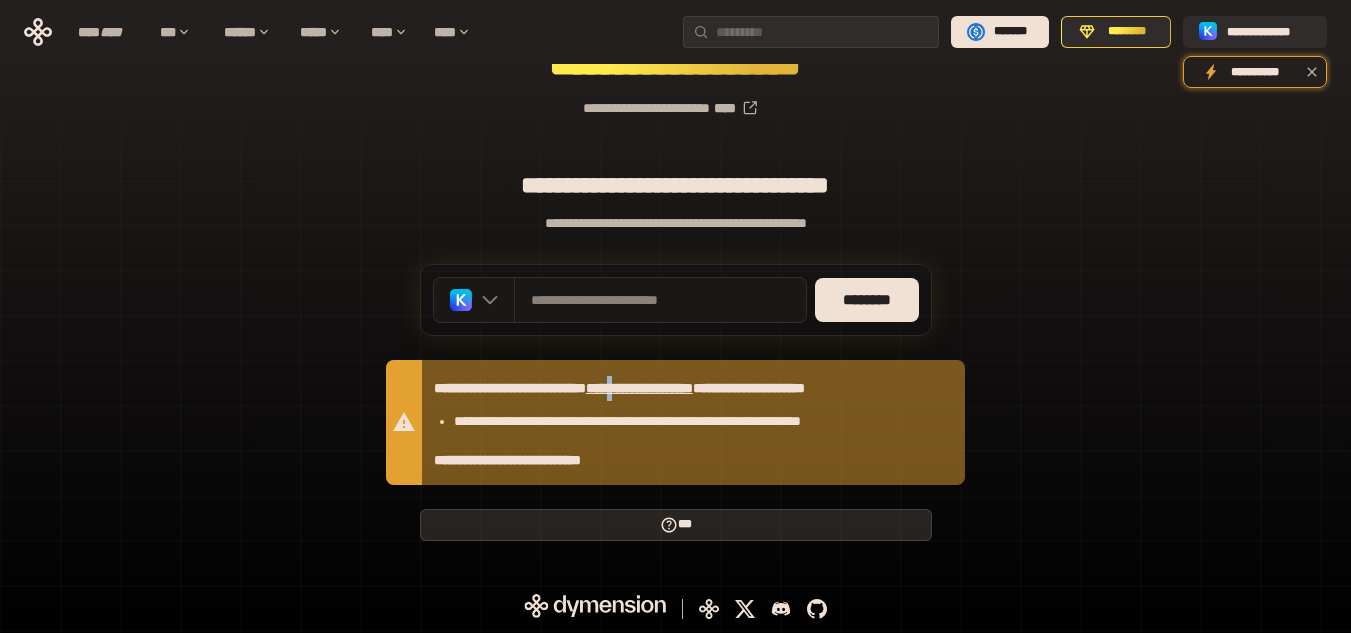 click on "***" at bounding box center [676, 525] 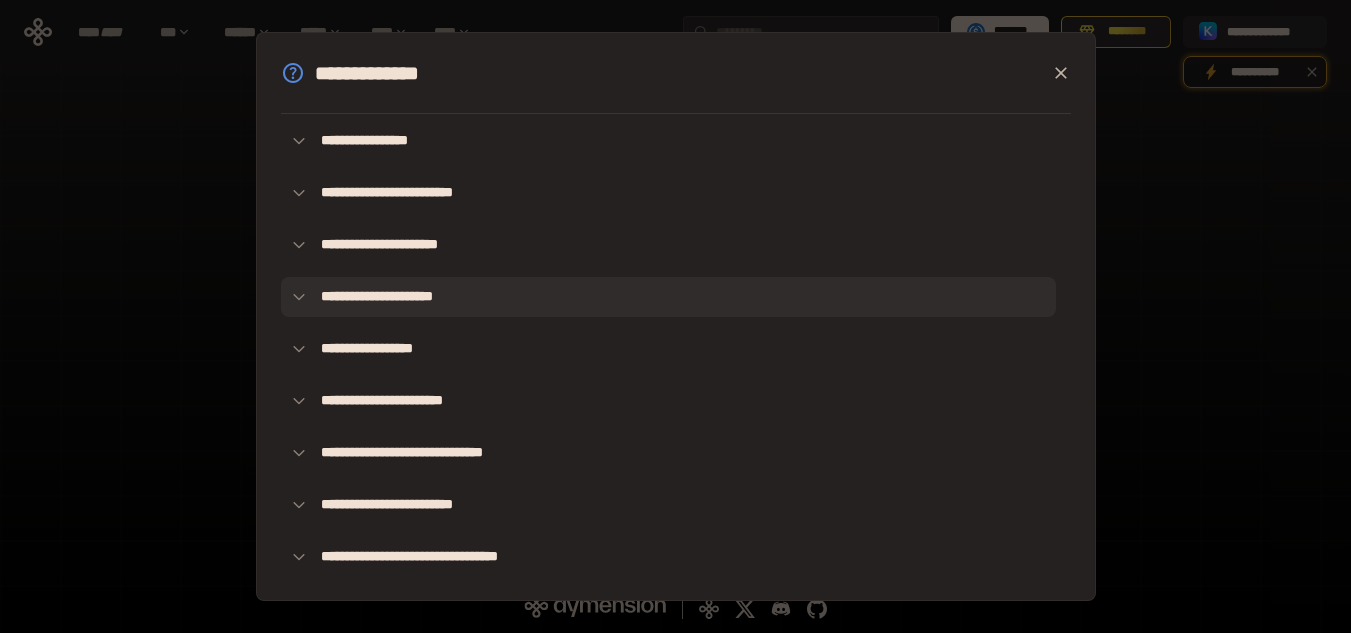 scroll, scrollTop: 32, scrollLeft: 0, axis: vertical 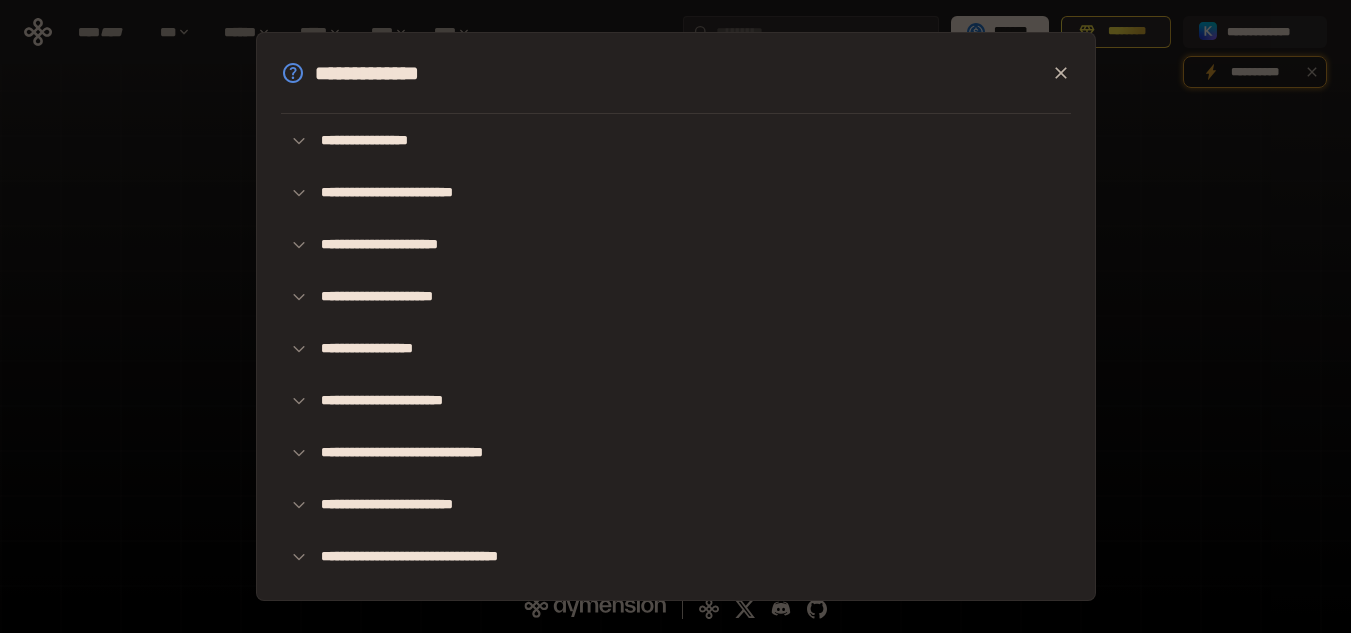 click on "**********" at bounding box center (675, 316) 